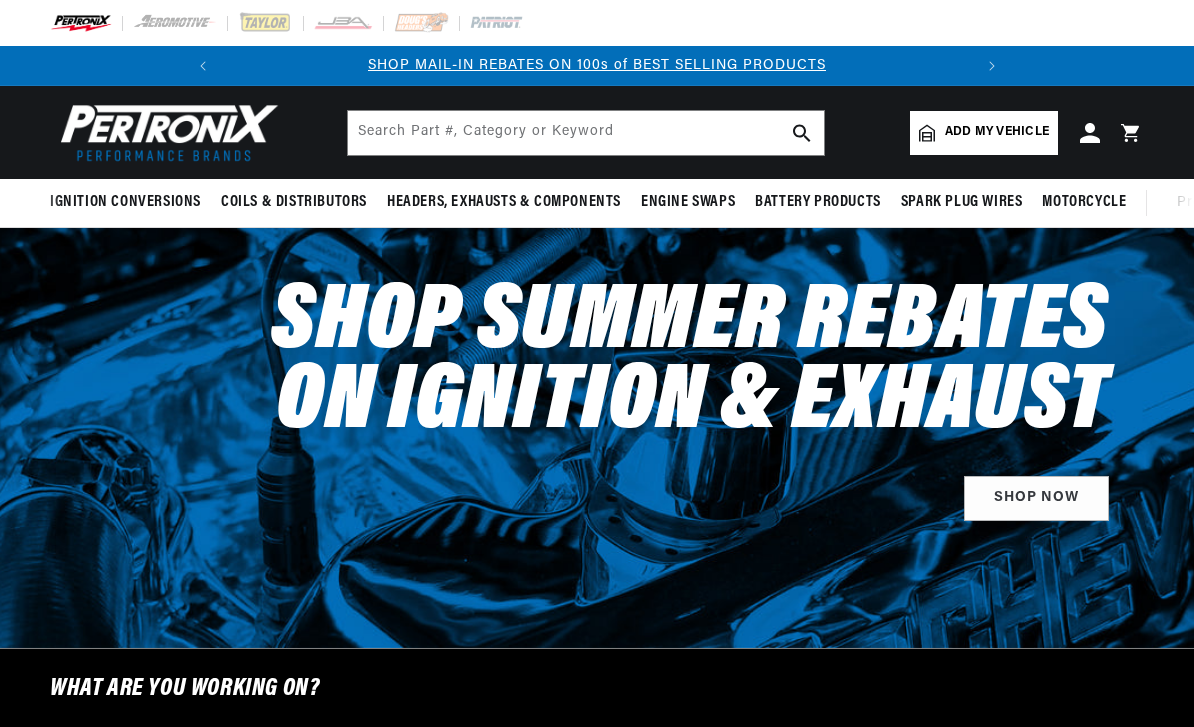 scroll, scrollTop: 0, scrollLeft: 0, axis: both 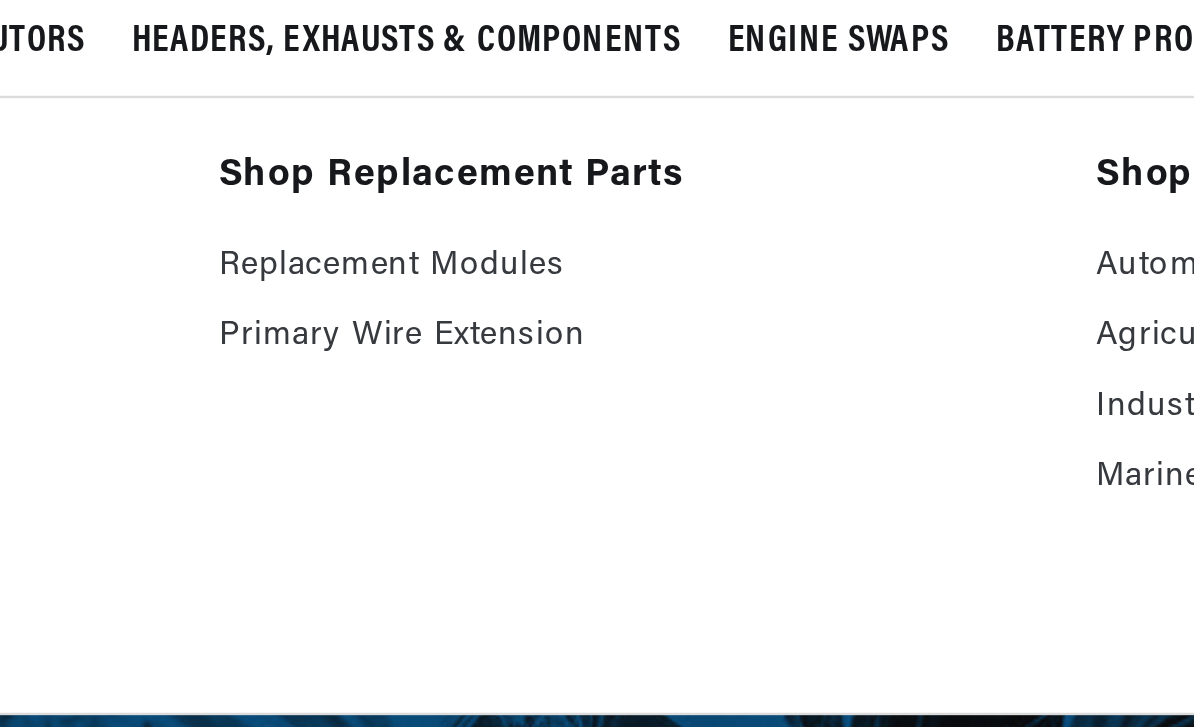 click on "Replacement Modules" at bounding box center (597, 244) 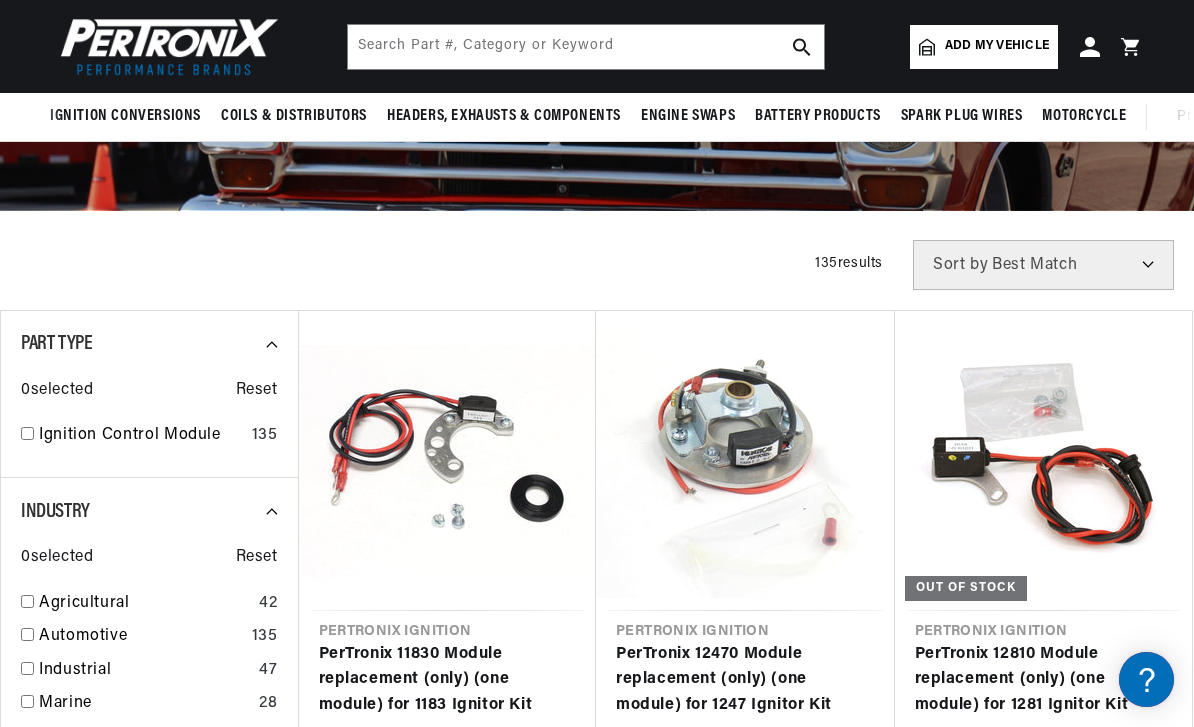 scroll, scrollTop: 221, scrollLeft: 0, axis: vertical 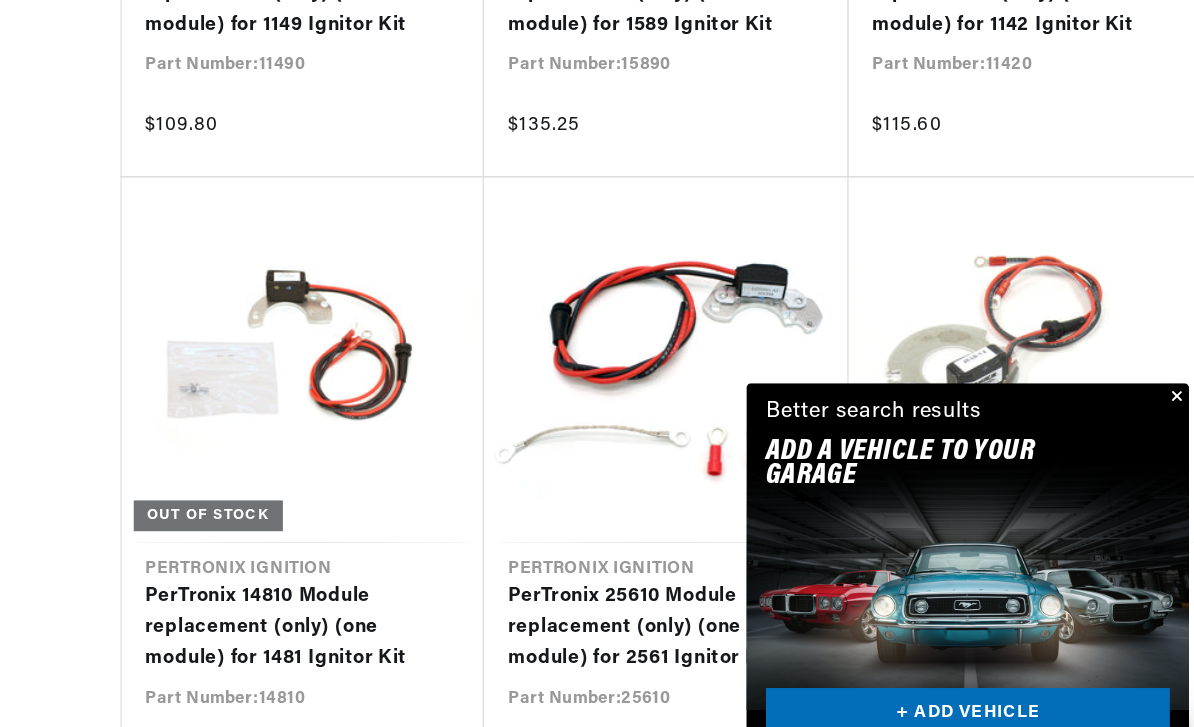 click at bounding box center (1162, 405) 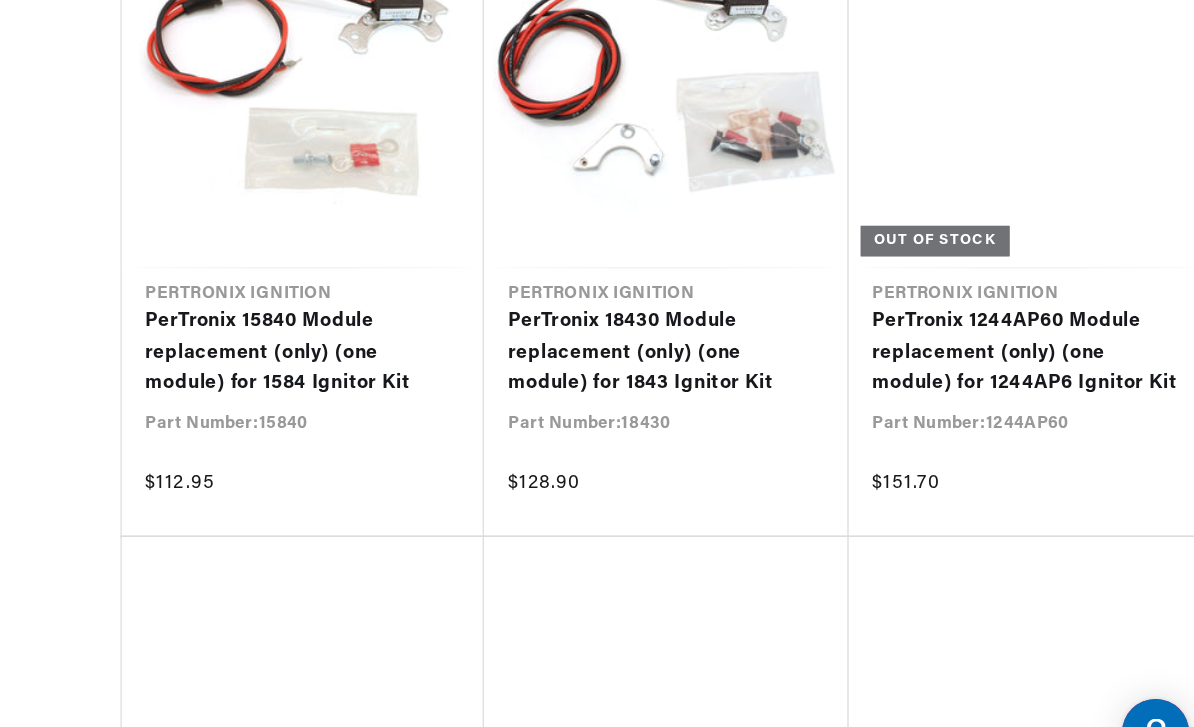 scroll, scrollTop: 7424, scrollLeft: 0, axis: vertical 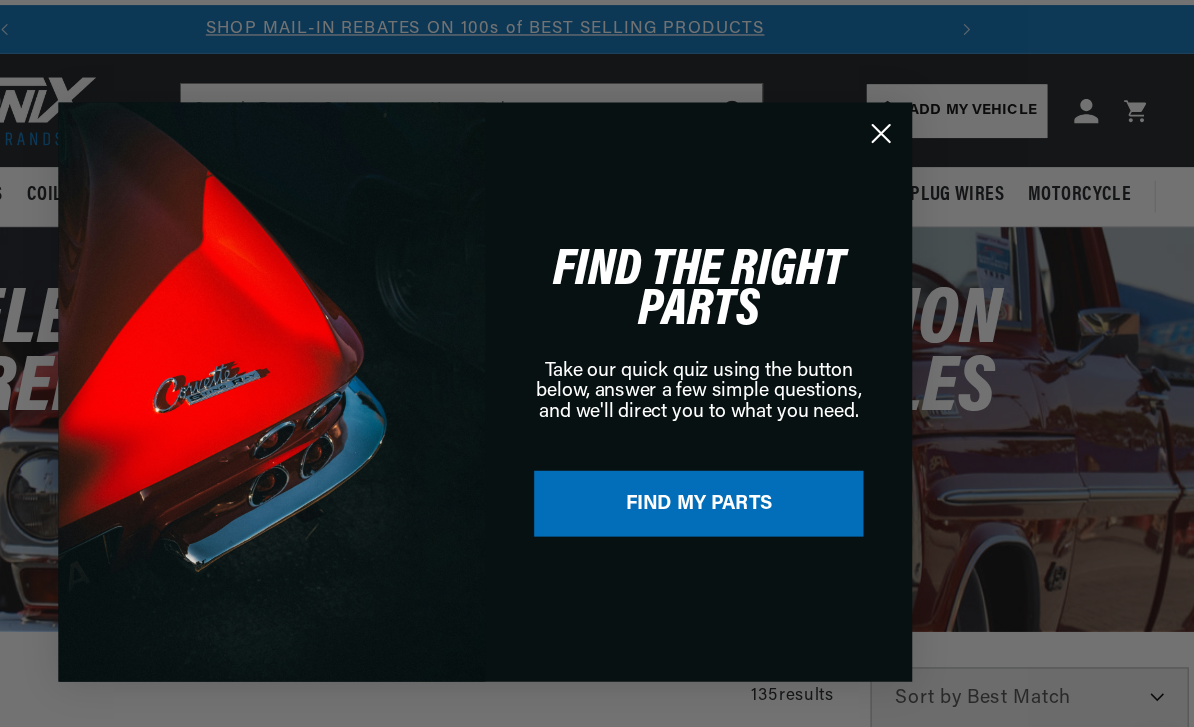 click 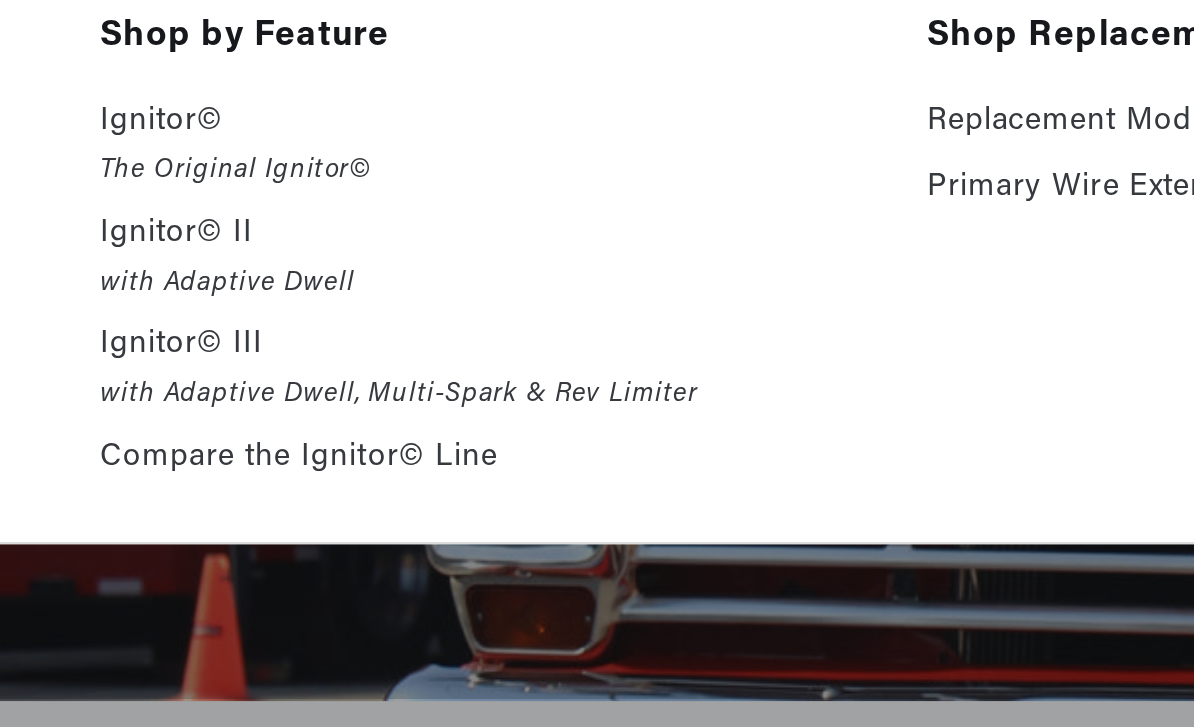 click on "Ignitor© II" at bounding box center [223, 288] 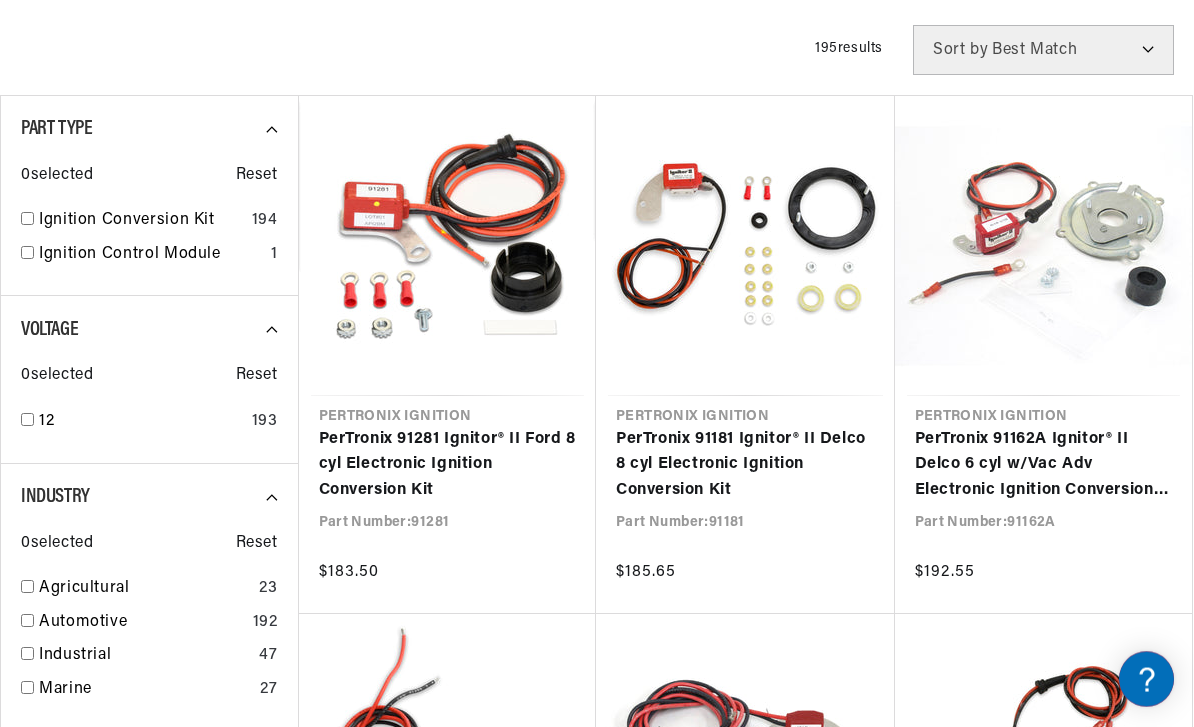 scroll, scrollTop: 0, scrollLeft: 0, axis: both 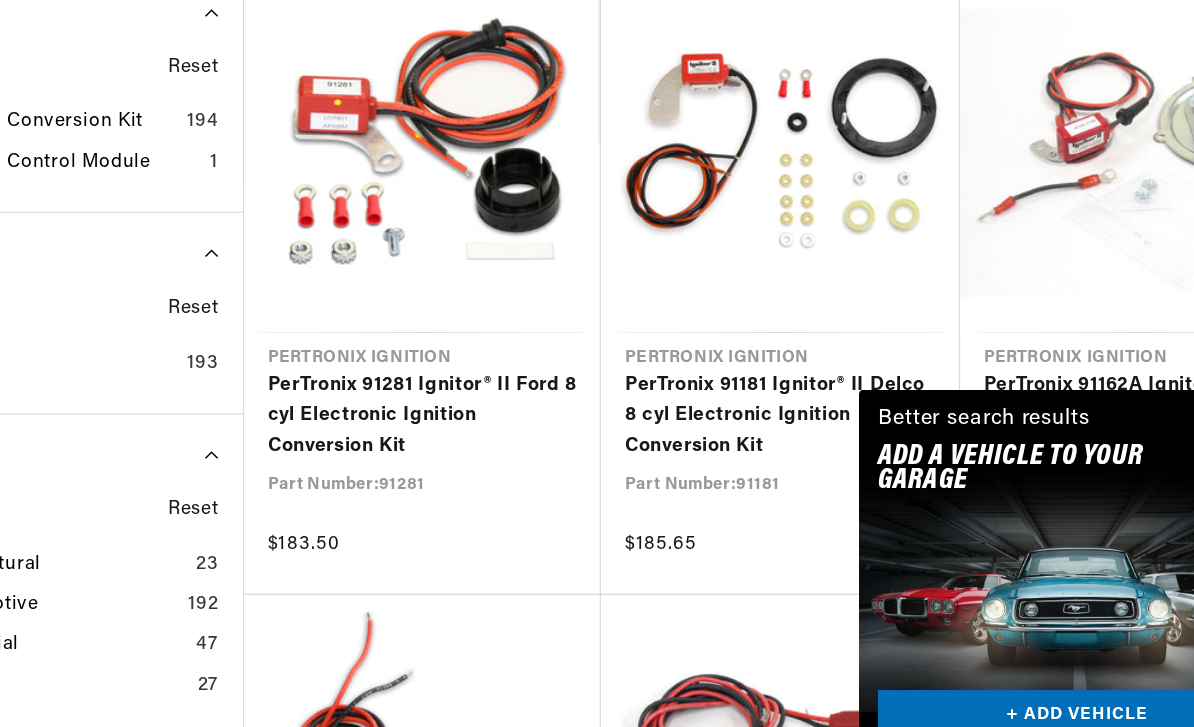 click on "PerTronix 91281 Ignitor® II Ford 8 cyl Electronic Ignition Conversion Kit" at bounding box center (448, 415) 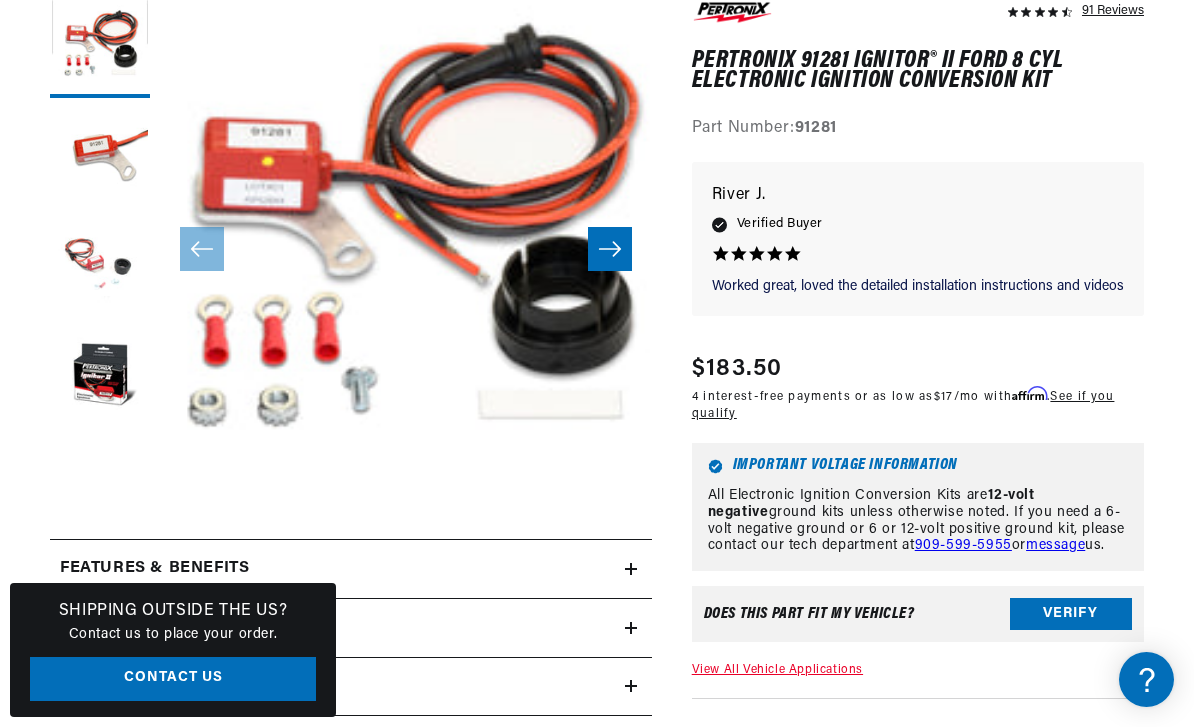 scroll, scrollTop: 366, scrollLeft: 0, axis: vertical 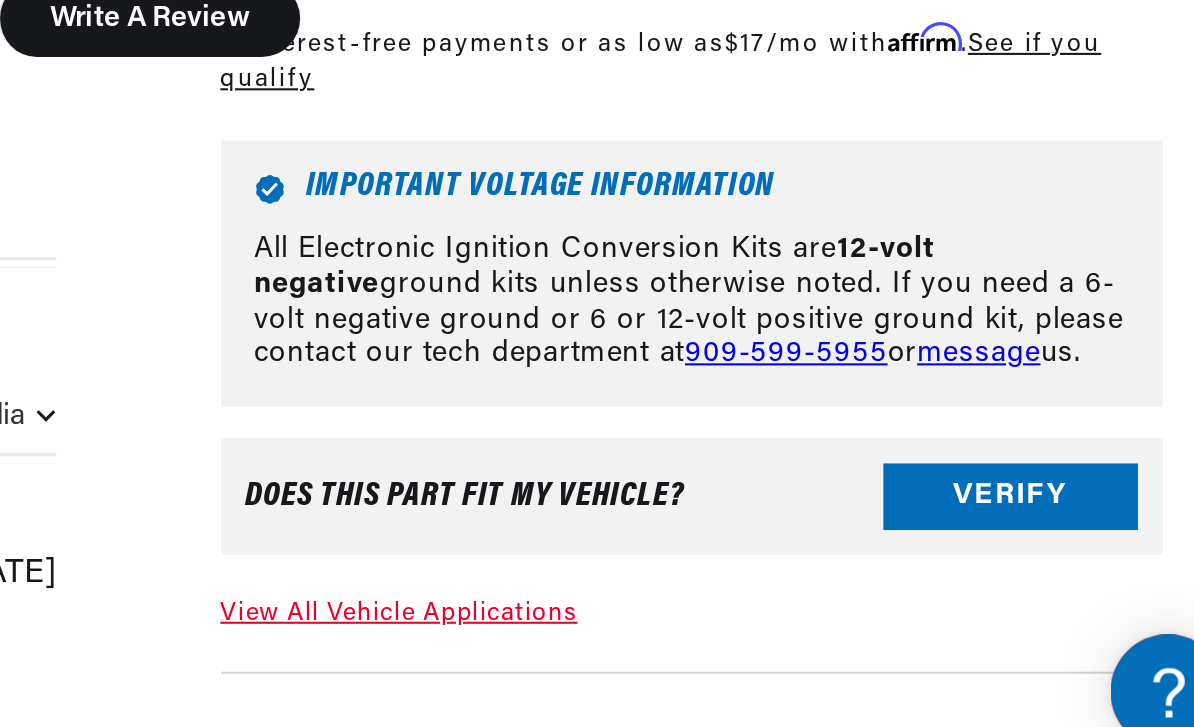 click on "Verify" at bounding box center (1071, 586) 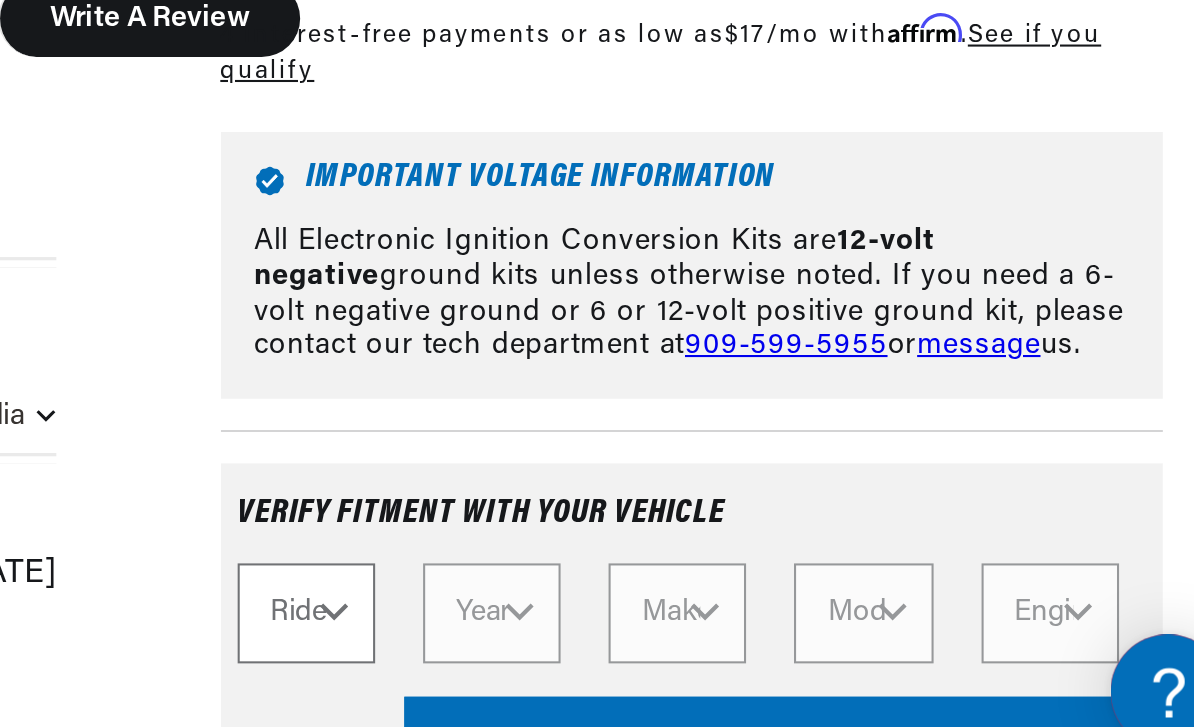 scroll, scrollTop: 0, scrollLeft: 607, axis: horizontal 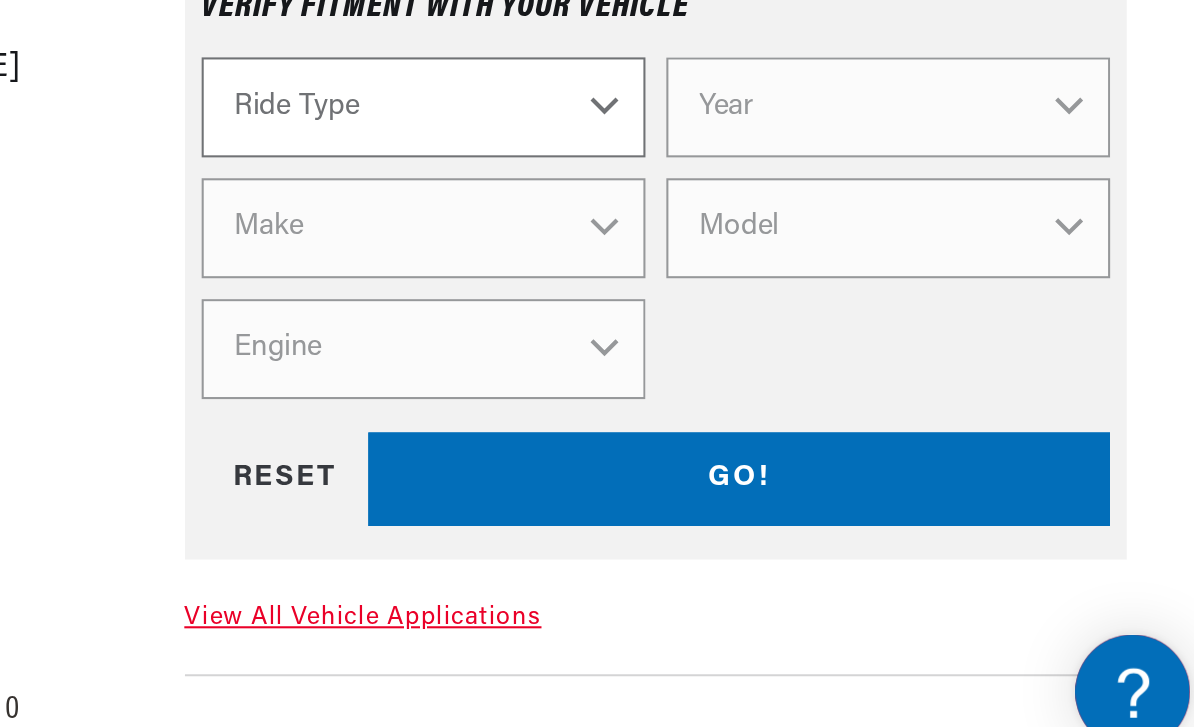 click on "Ride Type
Automotive
Agricultural
Industrial
Marine
Motorcycle" at bounding box center [806, 399] 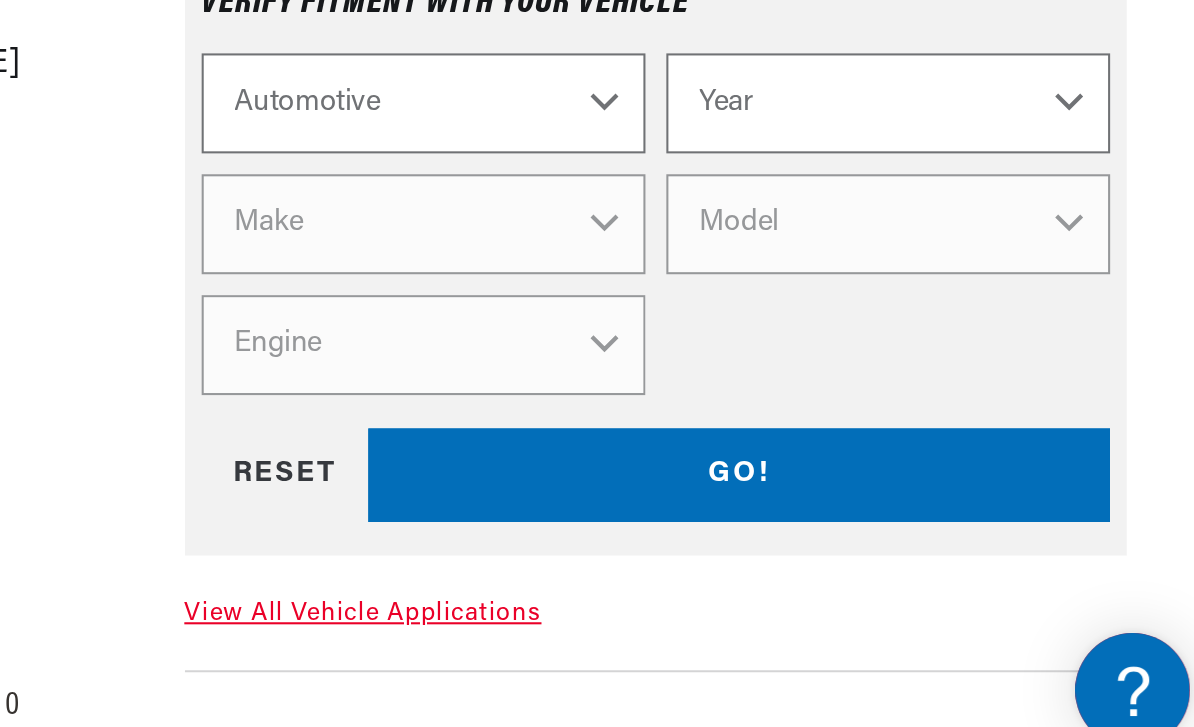 scroll, scrollTop: 1255, scrollLeft: 0, axis: vertical 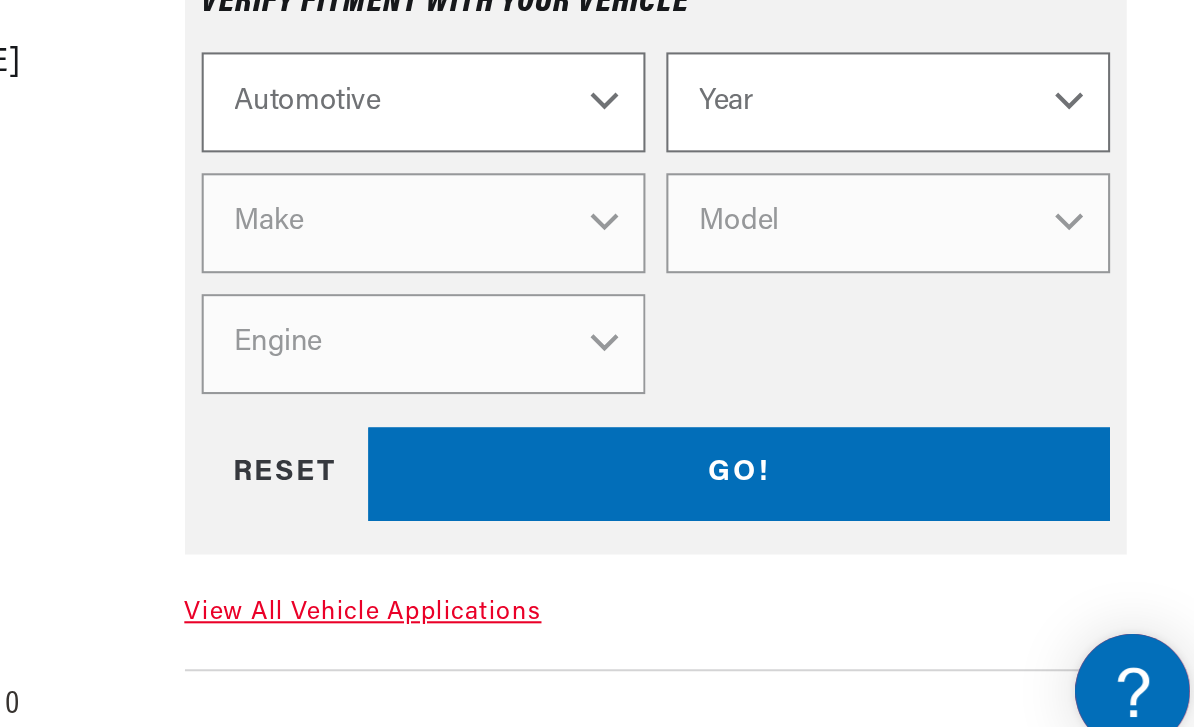 click on "Year
2022
2021
2020
2019
2018
2017
2016
2015
2014
2013
2012
2011
2010
2009
2008
2007
2006
2005
2004
2003
2002
2001
2000
1999
1998
1997
1996
1995
1994
1993
1992
1991
1990
1989
1988
1987
1986 1985" at bounding box center [1029, 397] 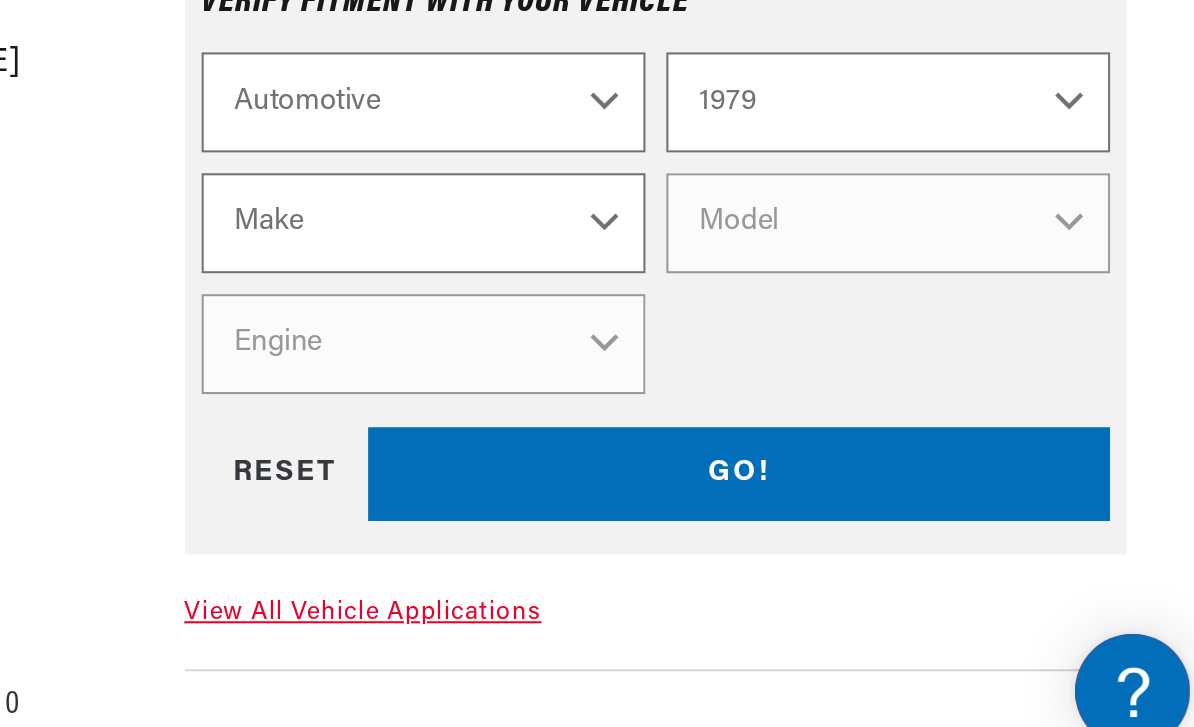 click on "Make
Alfa Romeo
American Motors
Audi
Avanti
BMW
Buick
Cadillac
Checker
Chevrolet
Chrysler
Dodge
Ford
Ford (Europe)
GMC
Honda
IHC Truck
International
Jaguar
Jeep
Lamborghini
Lincoln
Lotus
Mercury
MG
Nissan
Oldsmobile
Plymouth
Pontiac
Rolls-Royce
Triumph
Volkswagen" at bounding box center (806, 455) 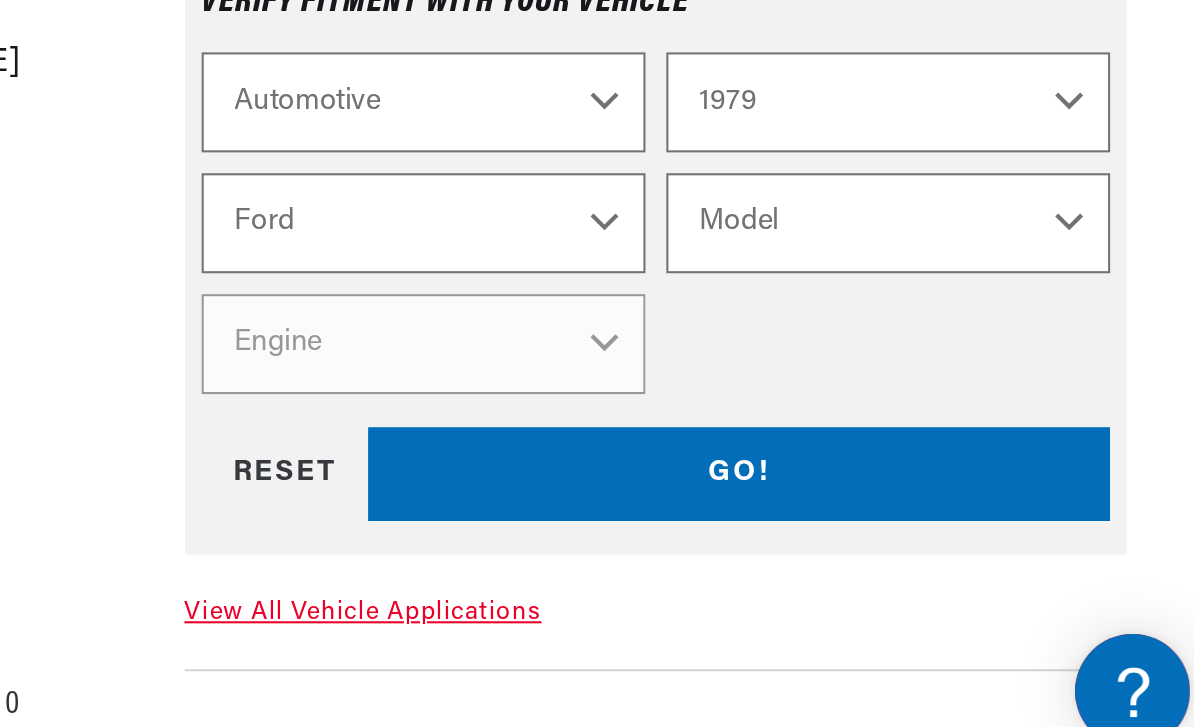 click on "Model
Bronco
E-100 Econoline
E-100 Econoline Club Wagon
E-150 Econoline
E-150 Econoline Club Wagon
E-250 Econoline
E-250 Econoline Club Wagon
E-350 Econoline
E-350 Econoline Club Wagon
F-100
F-150
F-250
F-350
Fairmont
Granada
LTD
LTD II
Mustang
Pinto
Ranchero
Thunderbird" at bounding box center [1029, 455] 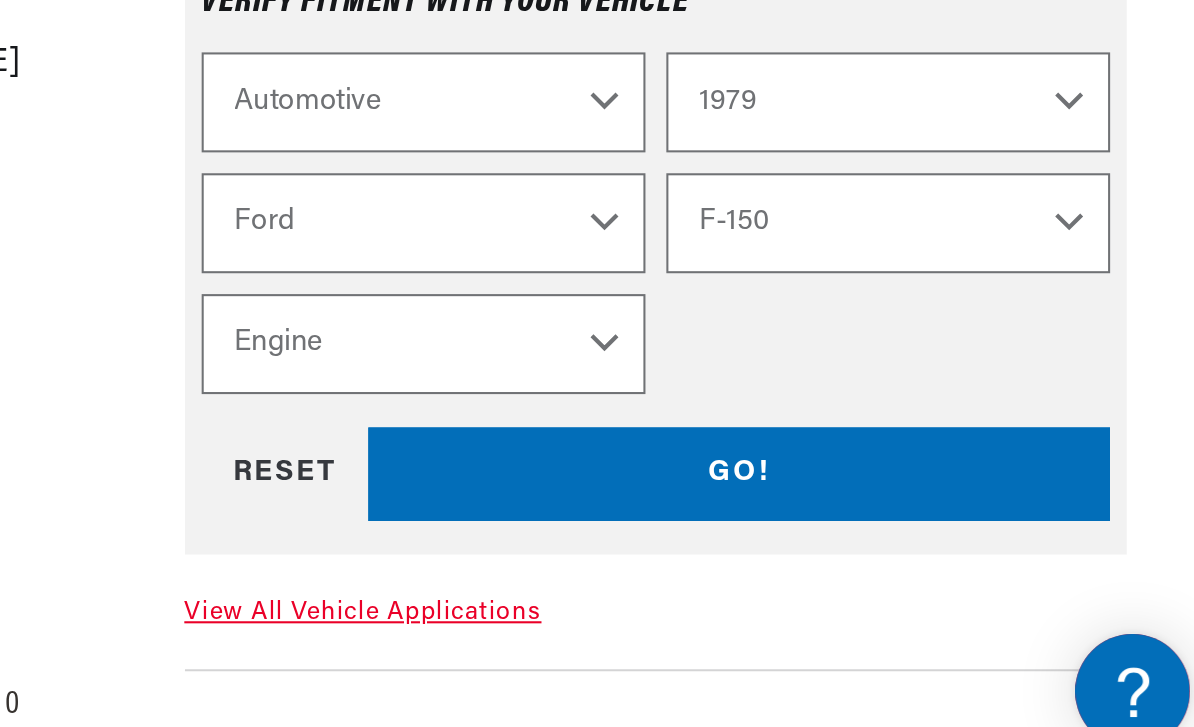 click on "Engine
4.9L
5.0L
5.8L
6.6L
7.5L" at bounding box center (806, 513) 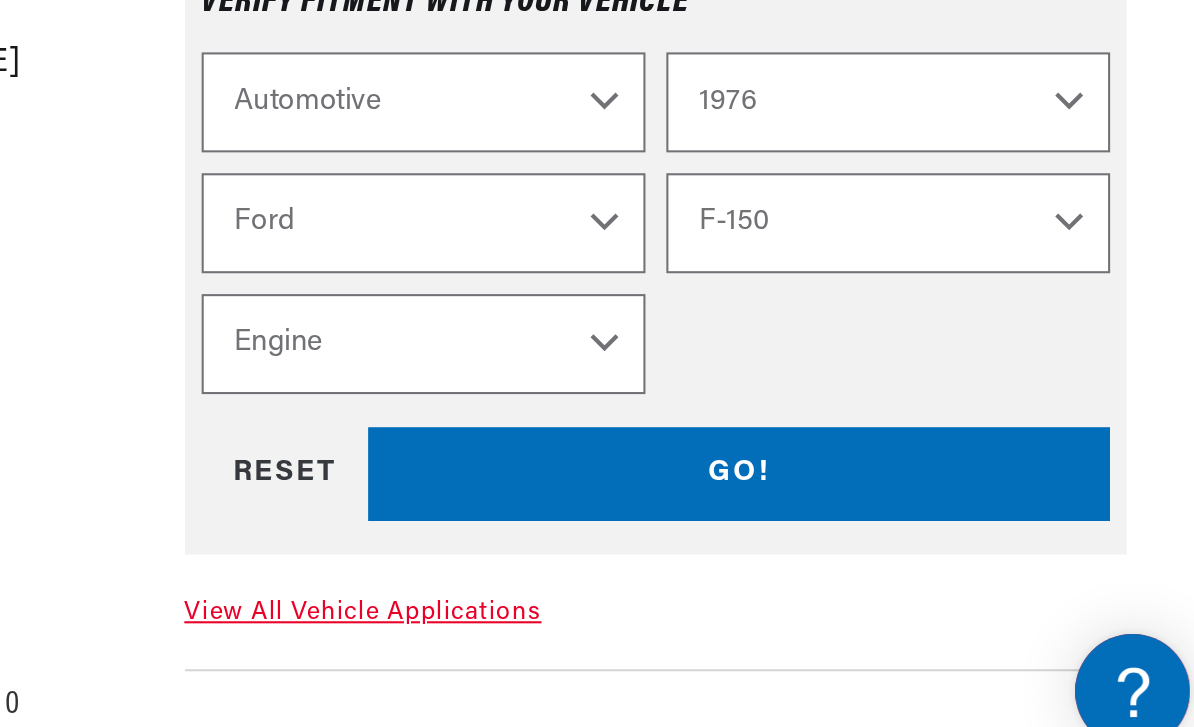 click on "Alfa Romeo
American Motors
Audi
Avanti
BMW
Buick
Cadillac
Checker
Chevrolet
Chrysler
Dodge
Ferrari
Fiat
Ford
Ford (Europe)
GMC
Honda
IHC Truck
International
Jaguar
Jeep
Lamborghini
Lincoln
Lotus
Maserati
Mercedes-Benz
Mercury
MG
Nissan
Oldsmobile
Peugeot
Plymouth
Pontiac
Porsche Subaru" at bounding box center [806, 455] 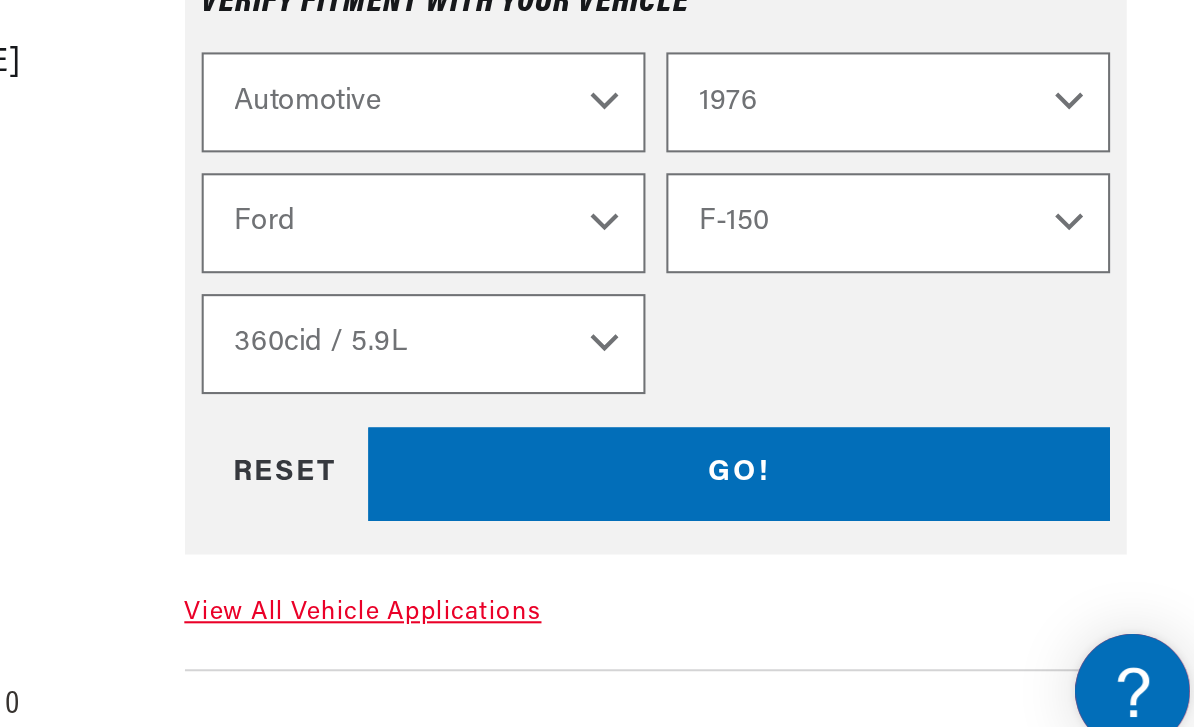 select 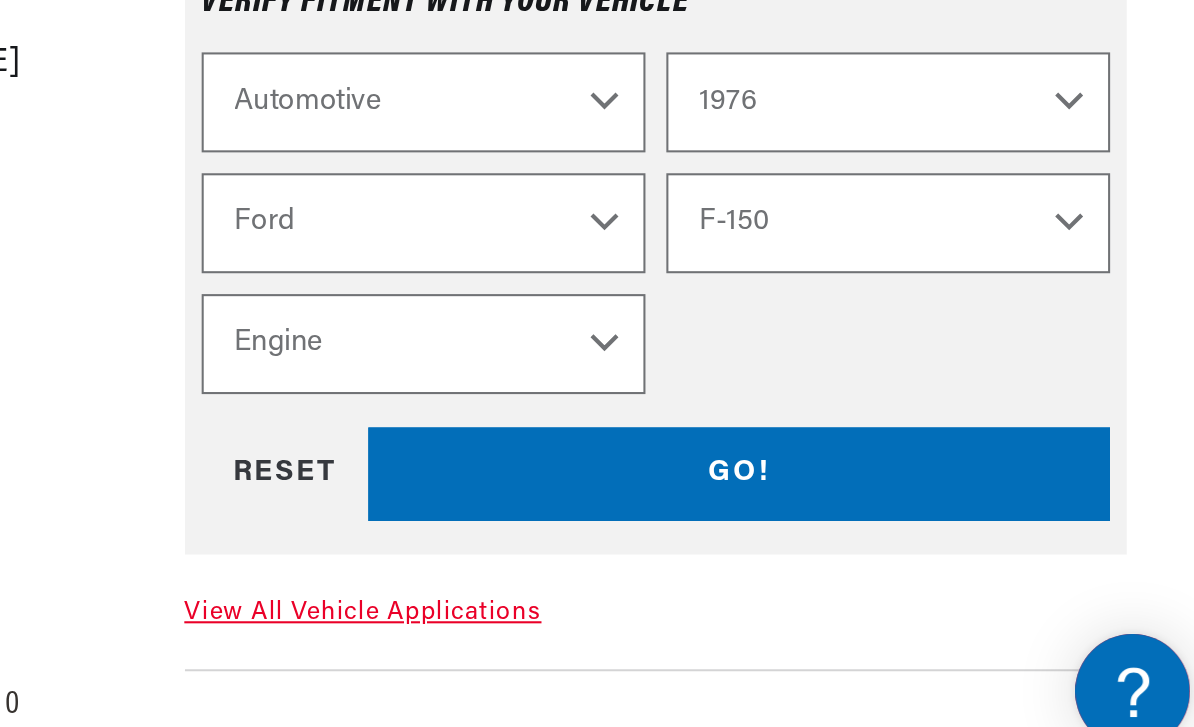 scroll, scrollTop: 0, scrollLeft: 747, axis: horizontal 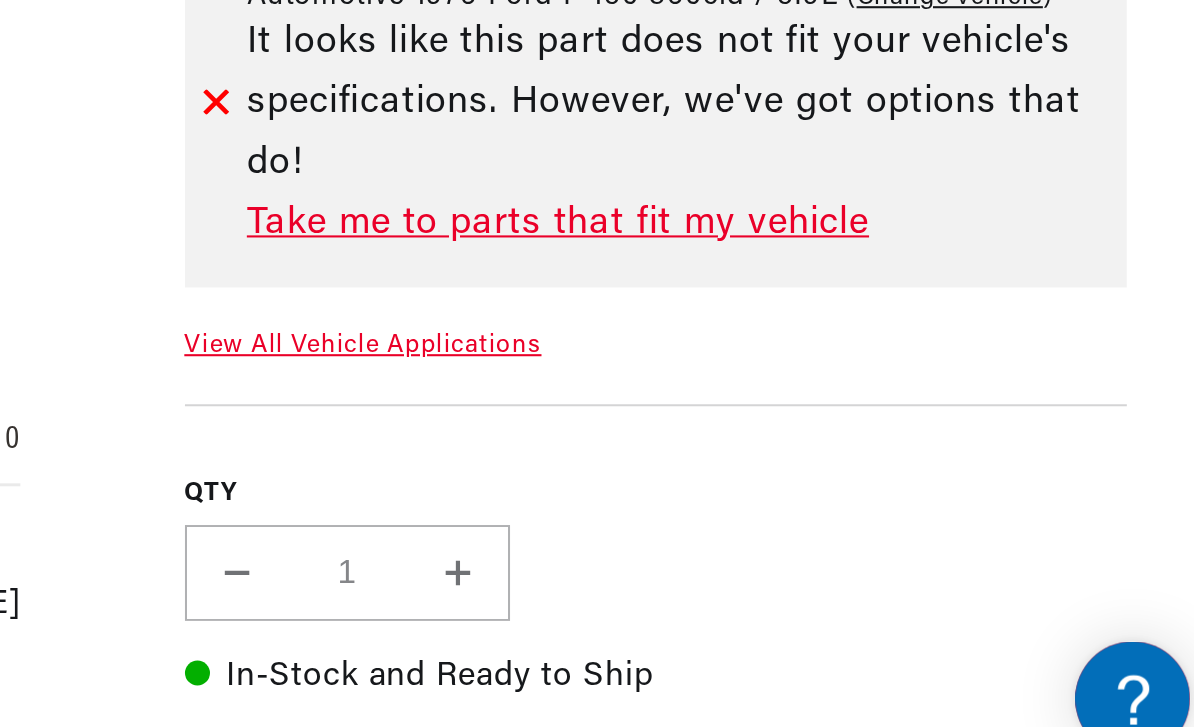 click on "Take me to parts that fit my vehicle" at bounding box center [929, 452] 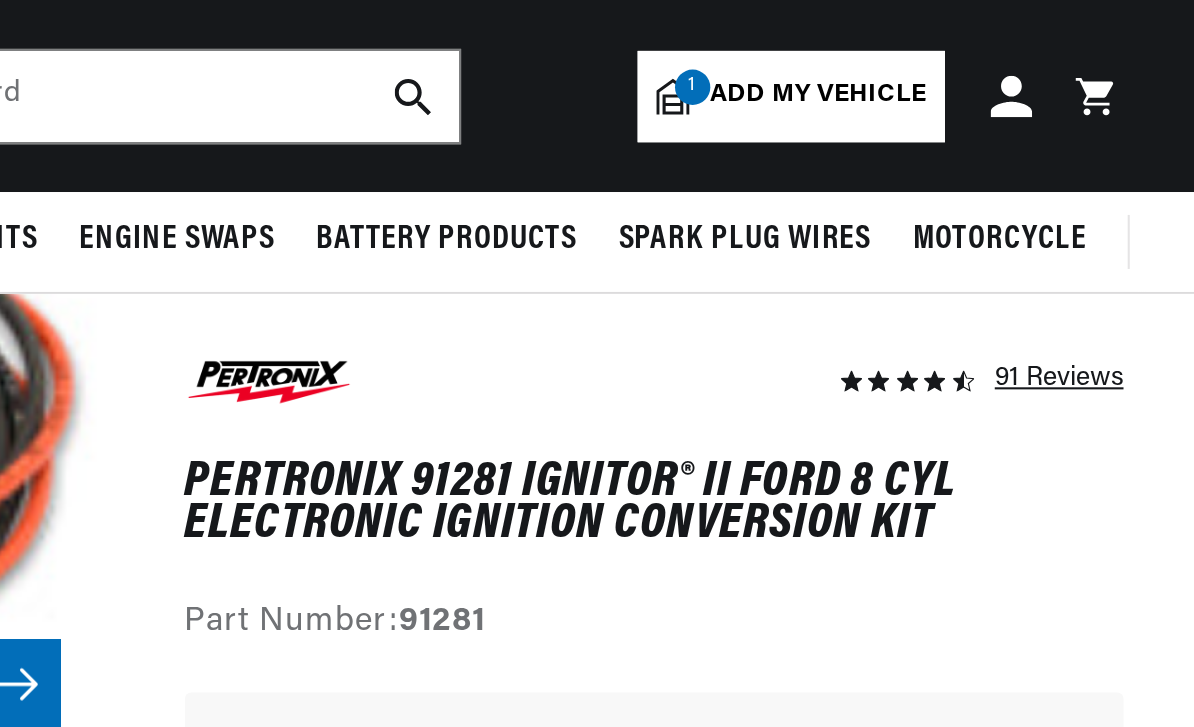 scroll, scrollTop: 0, scrollLeft: 0, axis: both 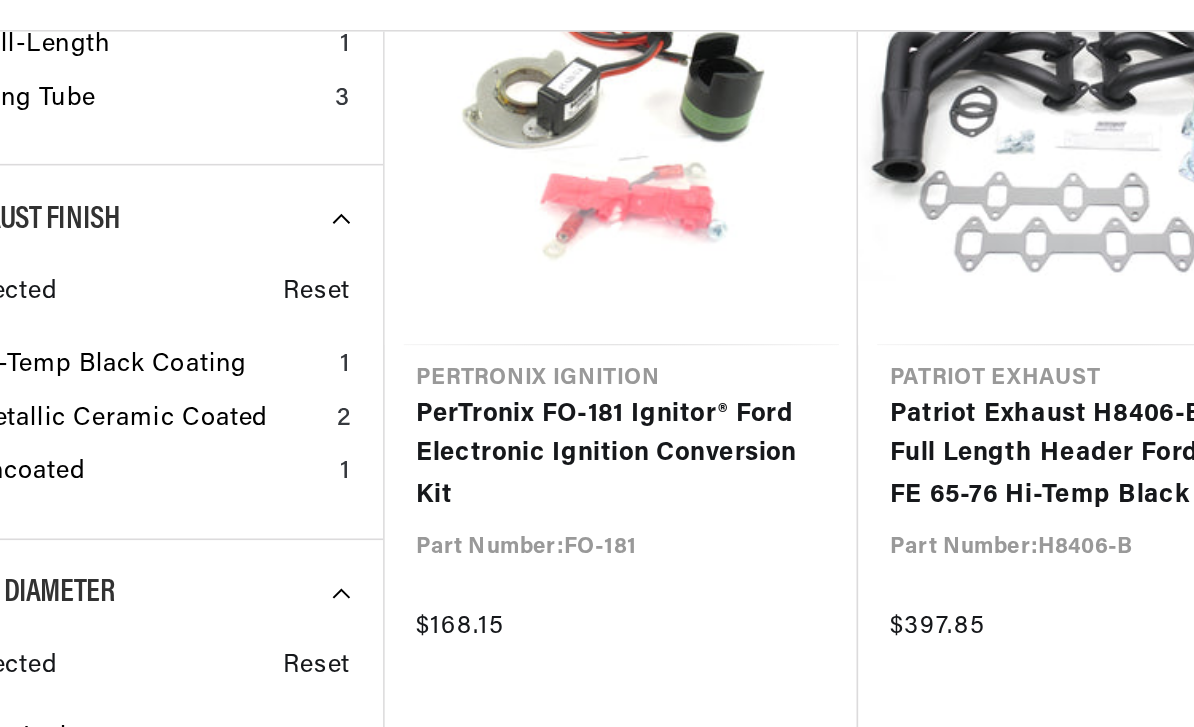 click on "PerTronix FO-181 Ignitor® Ford Electronic Ignition Conversion Kit" at bounding box center [448, 408] 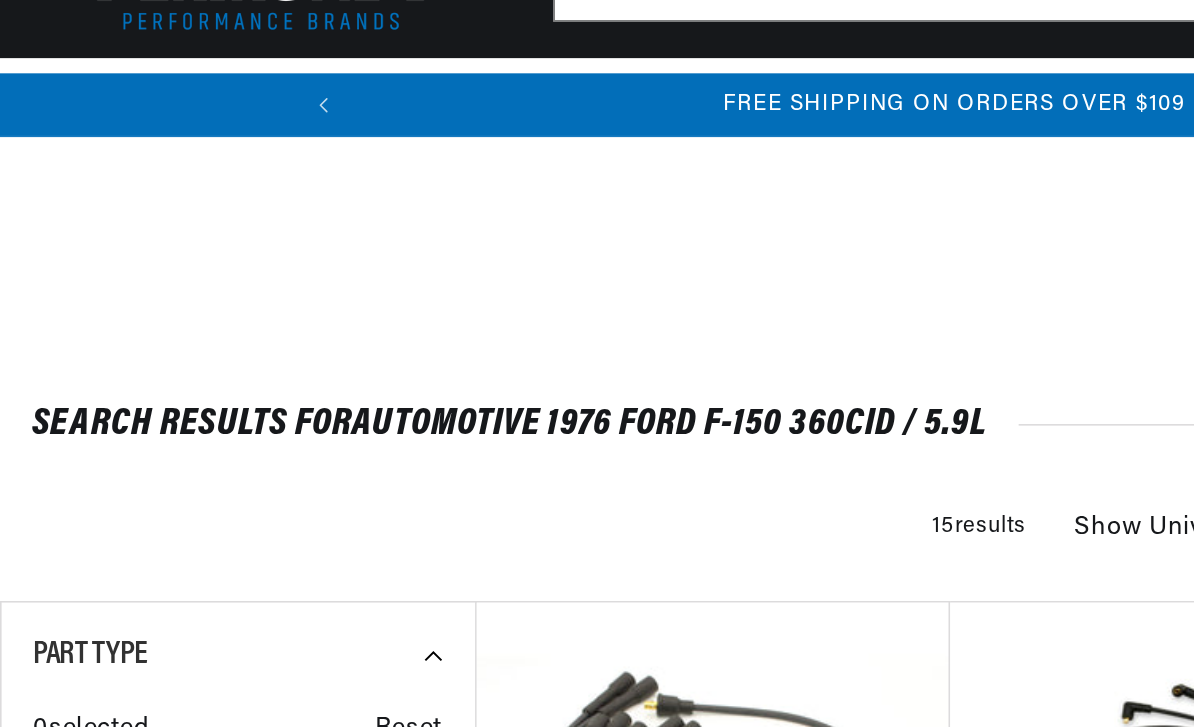 scroll, scrollTop: 814, scrollLeft: 0, axis: vertical 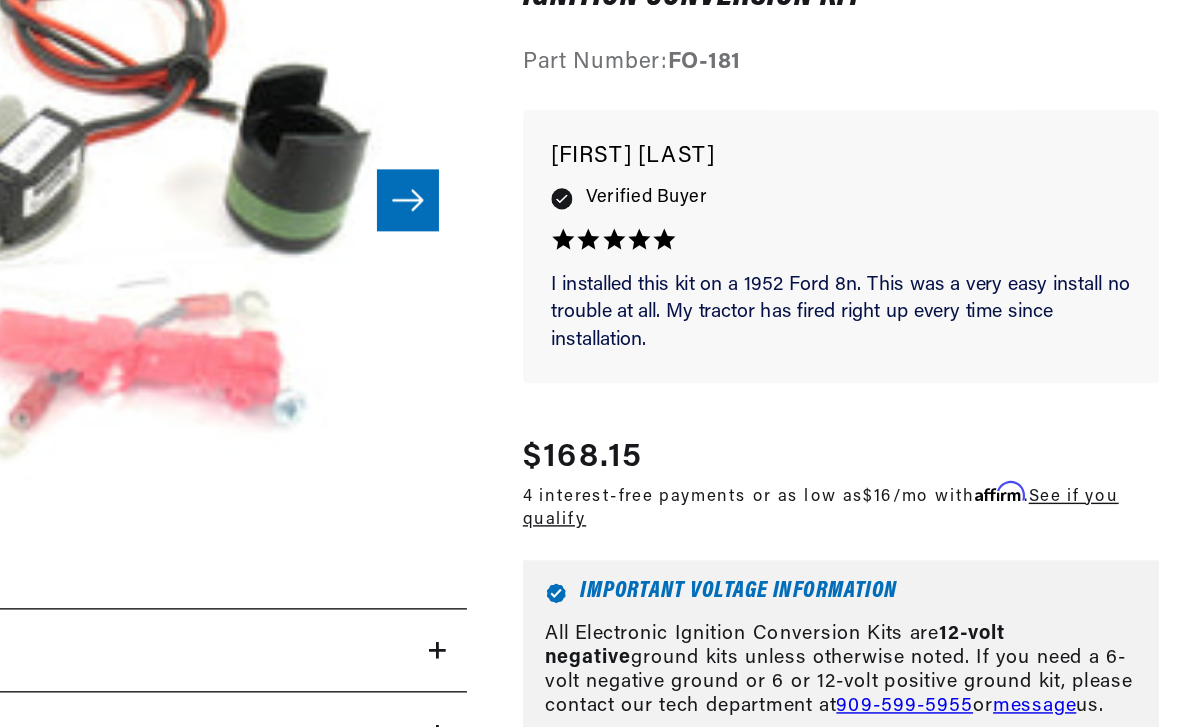 click 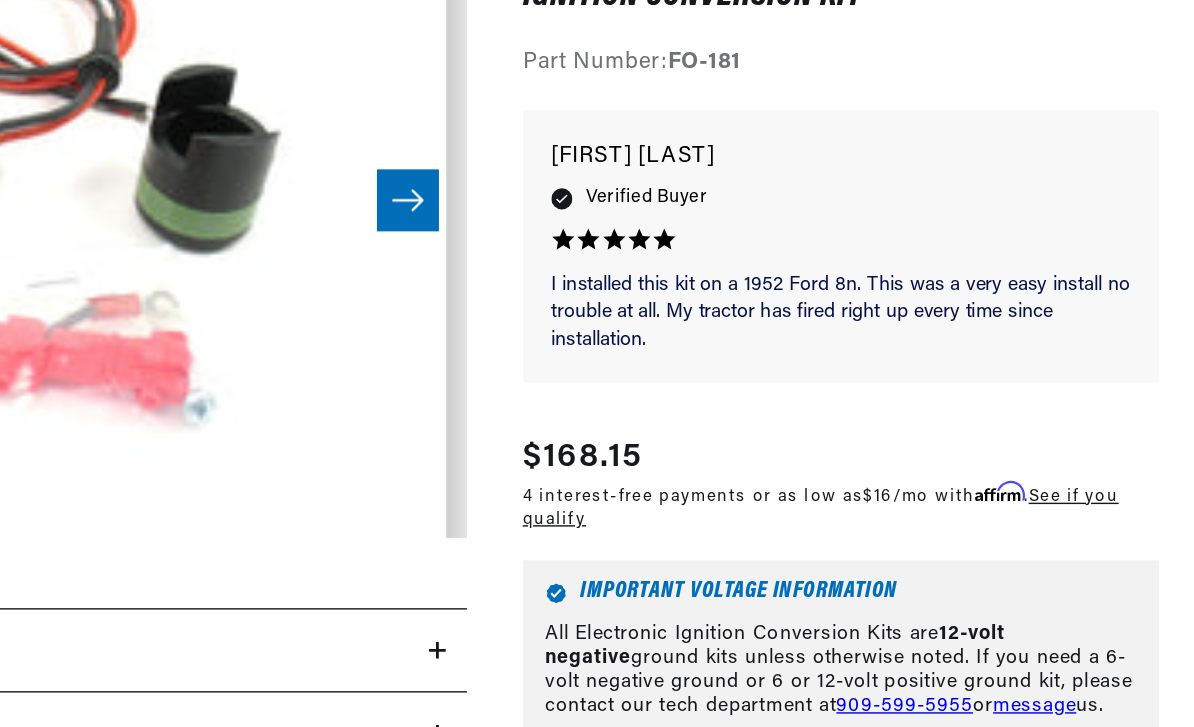 scroll, scrollTop: 0, scrollLeft: 491, axis: horizontal 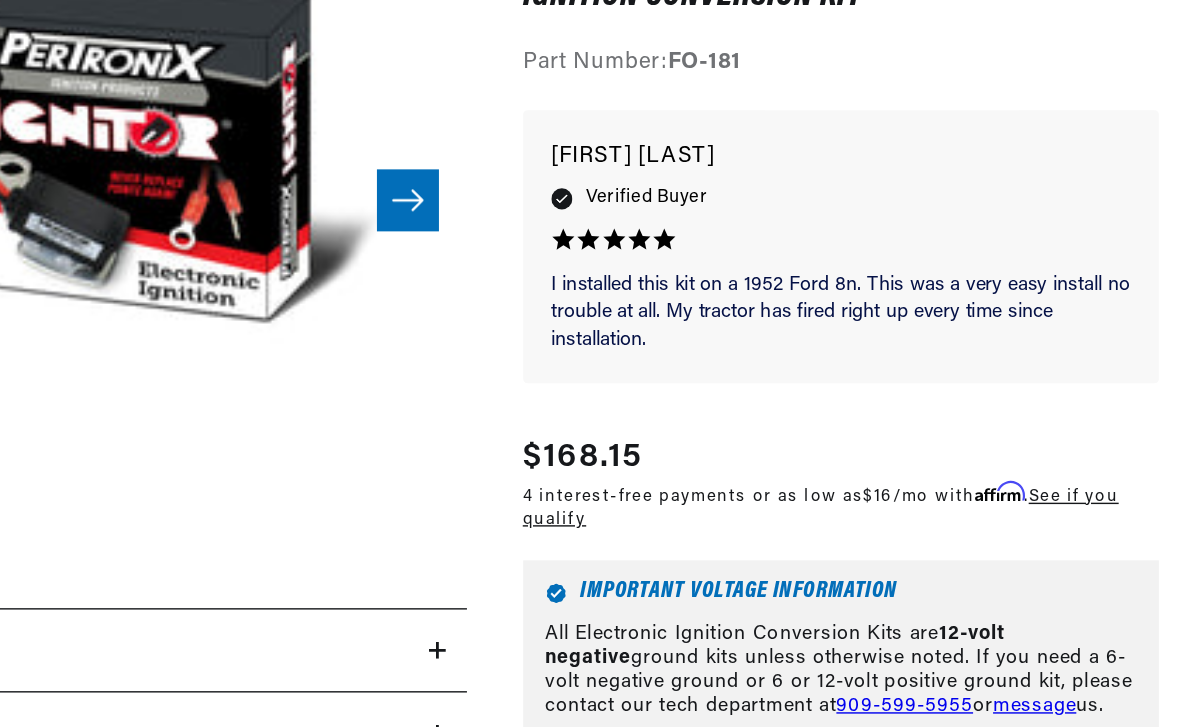 click 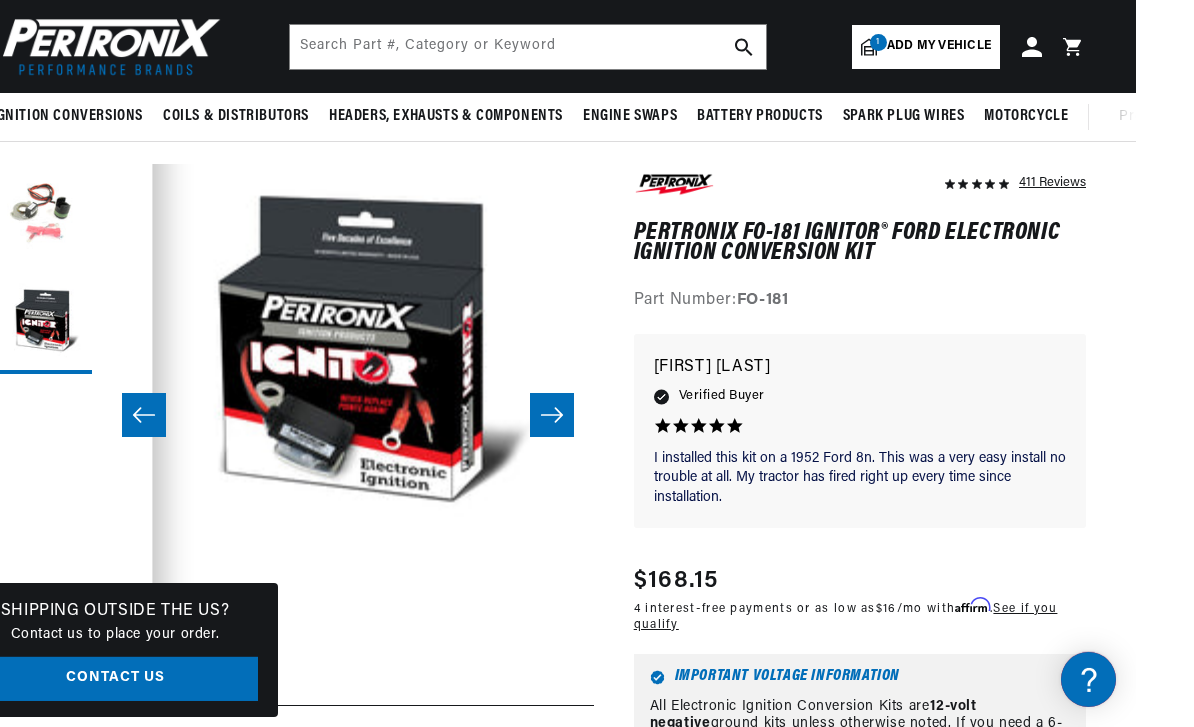 scroll, scrollTop: 232, scrollLeft: 0, axis: vertical 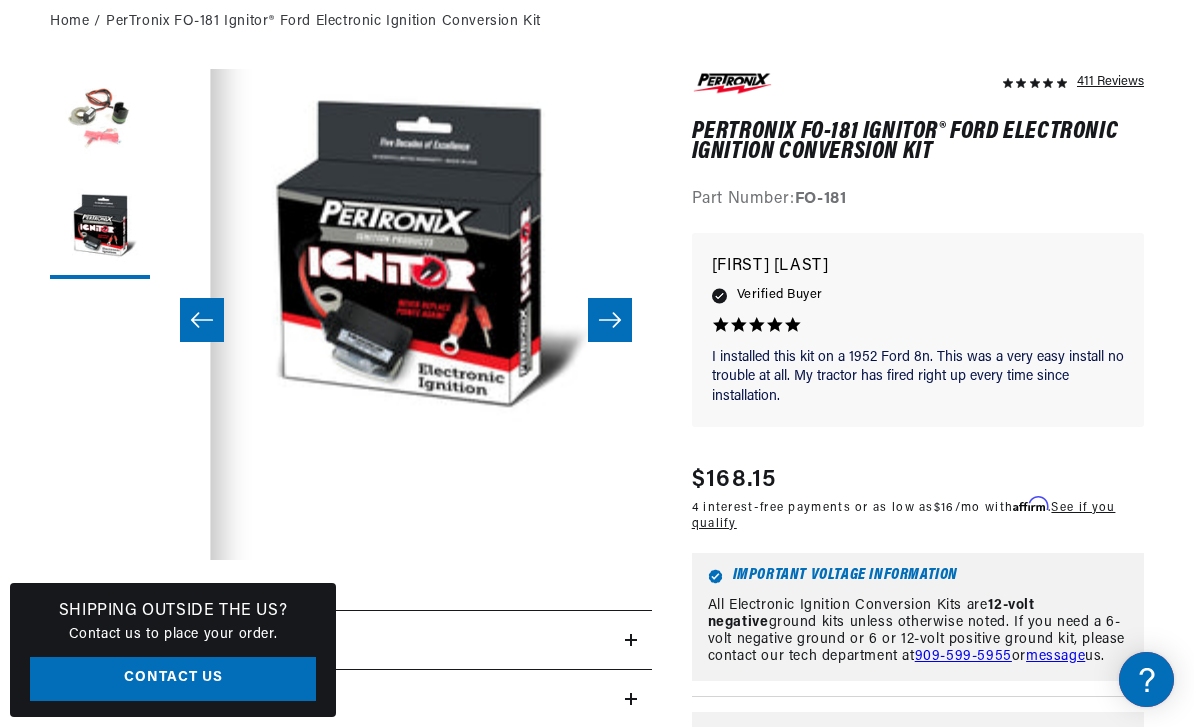 click 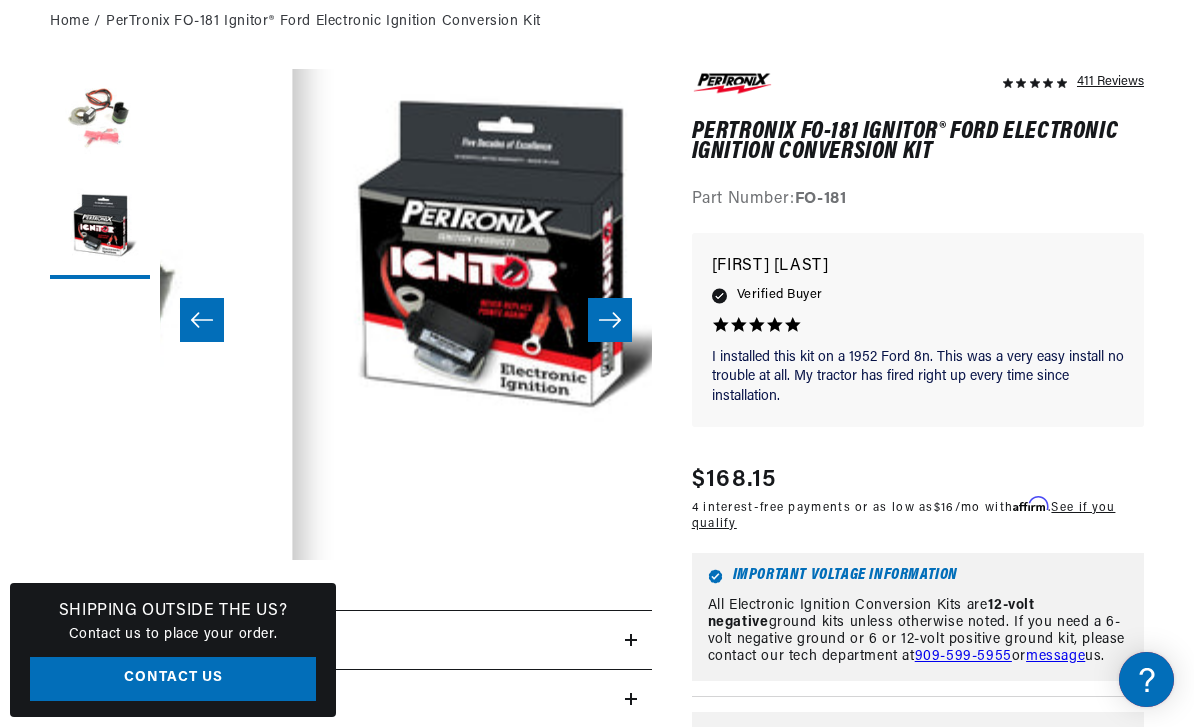 scroll, scrollTop: 0, scrollLeft: 169, axis: horizontal 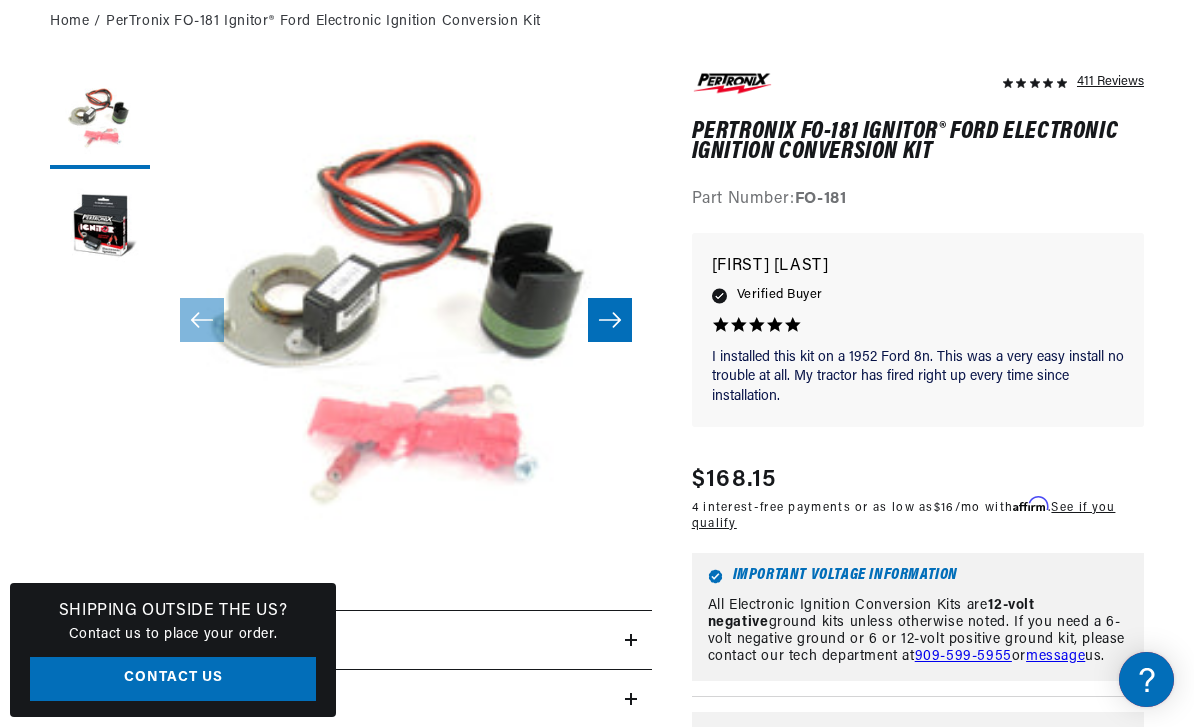 click 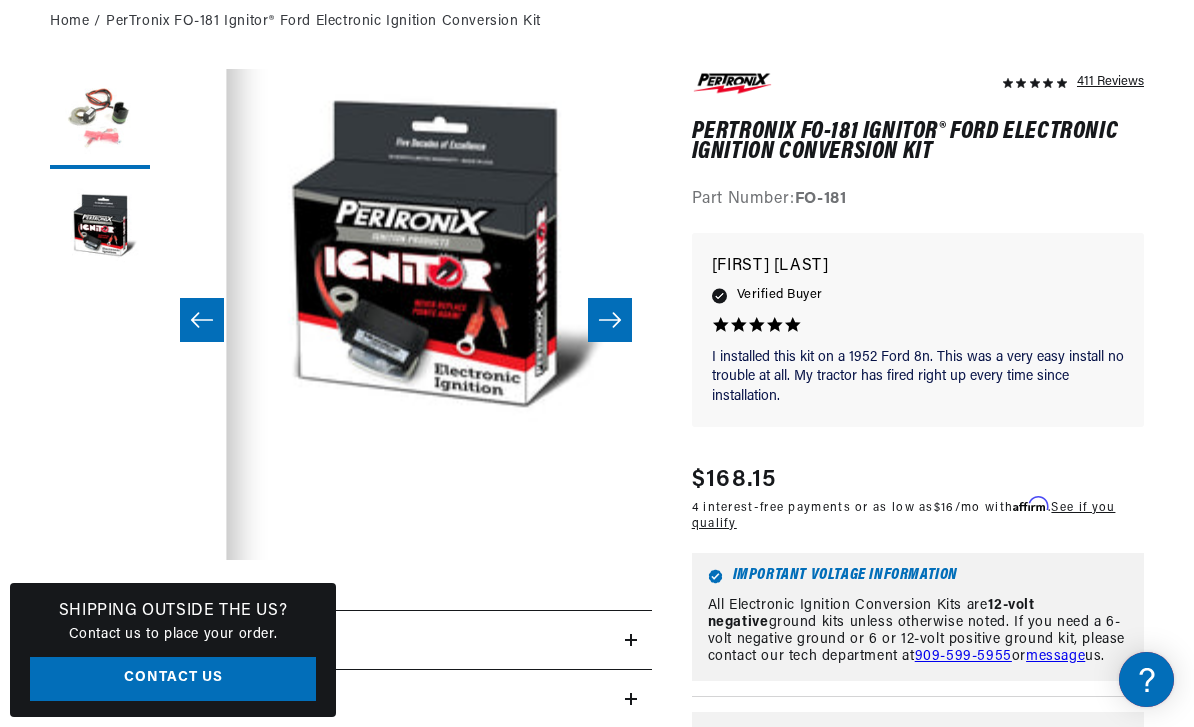 scroll, scrollTop: 0, scrollLeft: 491, axis: horizontal 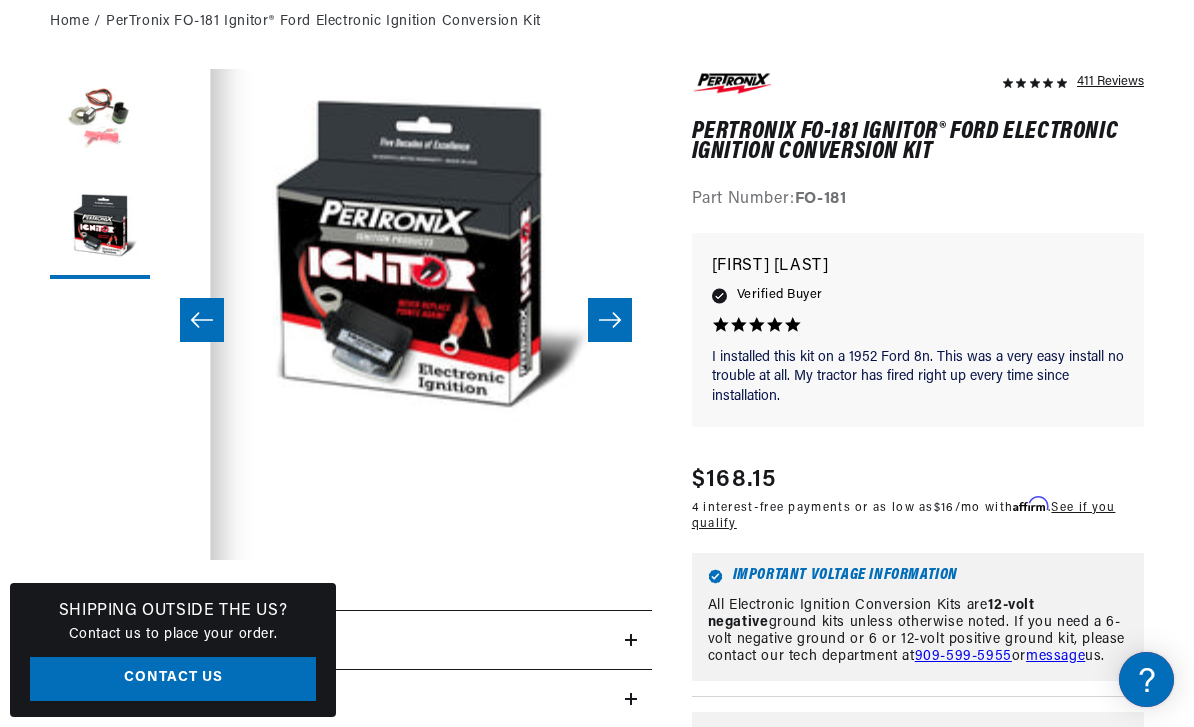 click 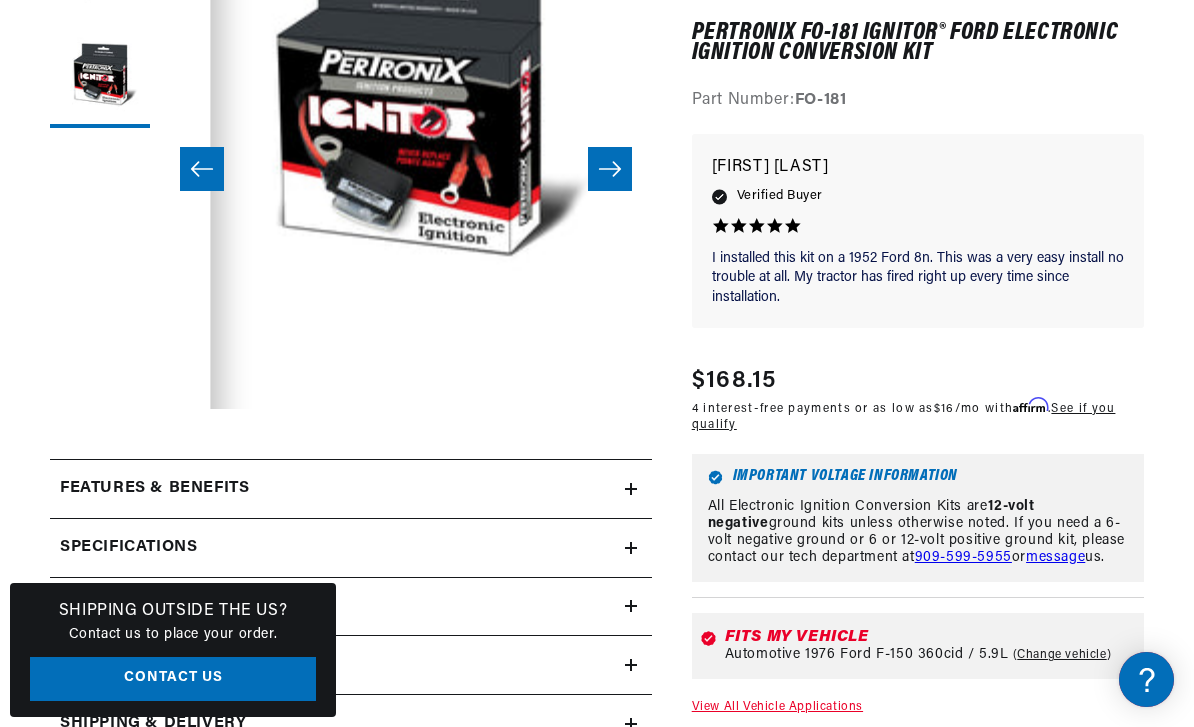 scroll, scrollTop: 400, scrollLeft: 0, axis: vertical 